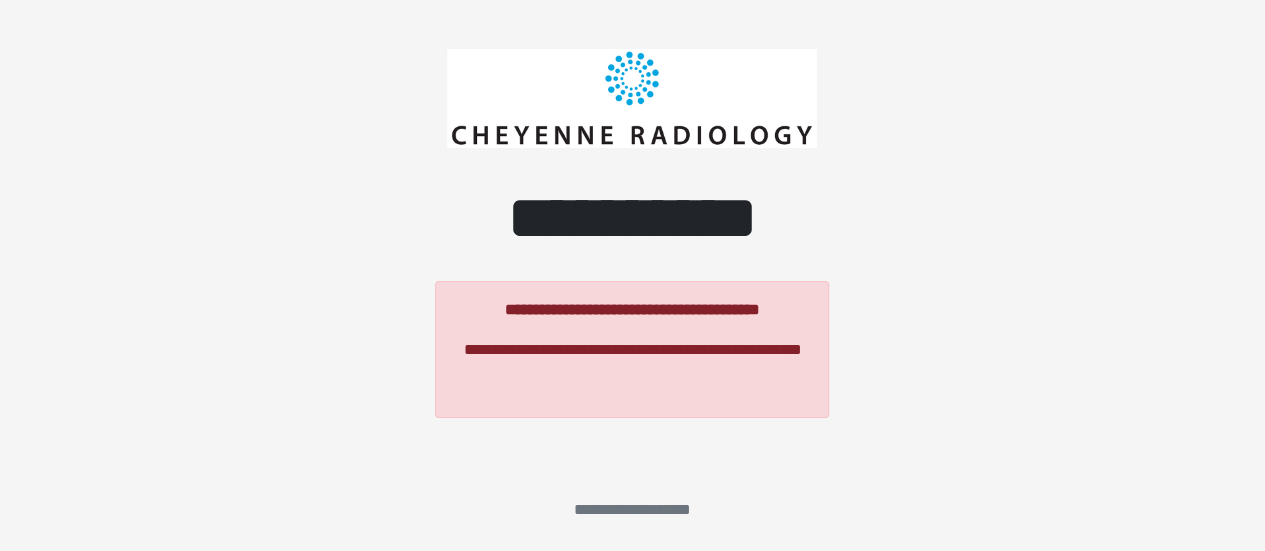 scroll, scrollTop: 0, scrollLeft: 0, axis: both 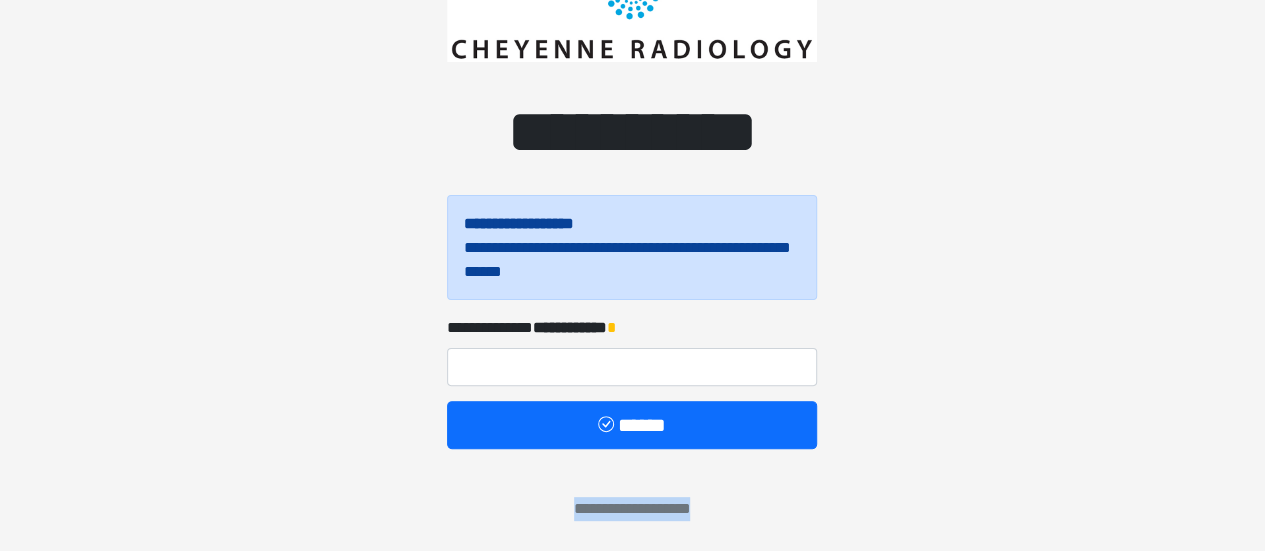 drag, startPoint x: 1230, startPoint y: 423, endPoint x: 1188, endPoint y: 598, distance: 179.96944 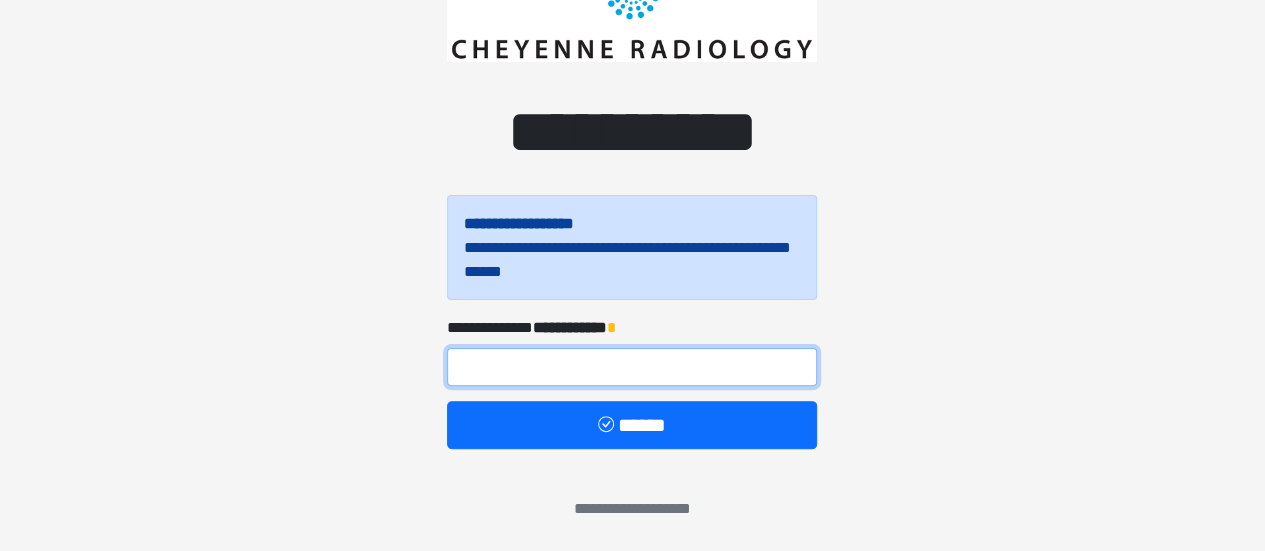 click at bounding box center (632, 367) 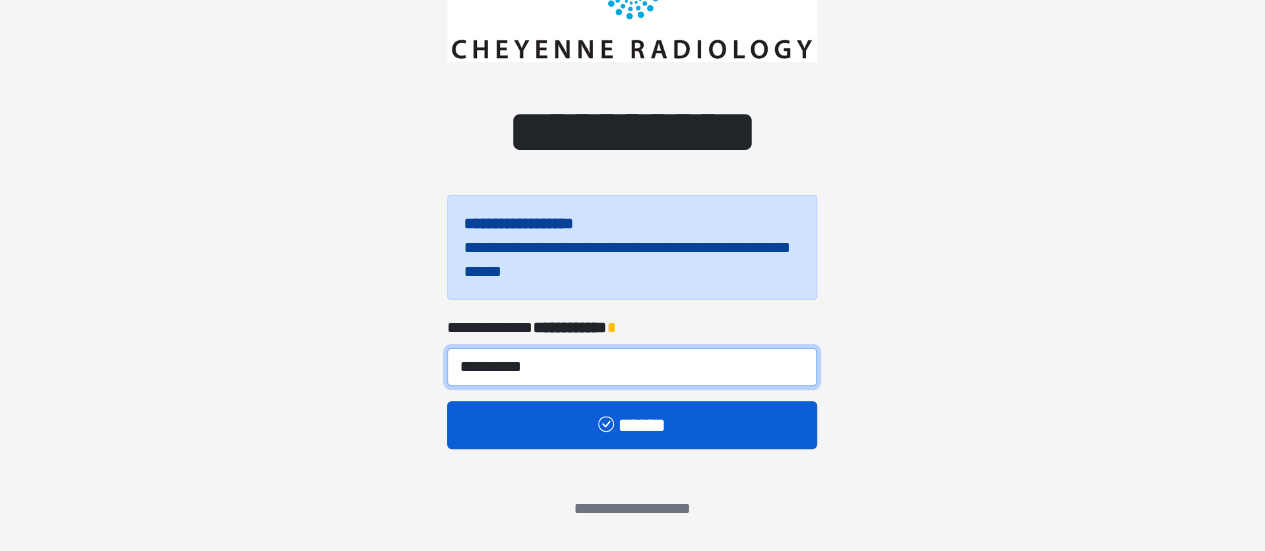 type on "**********" 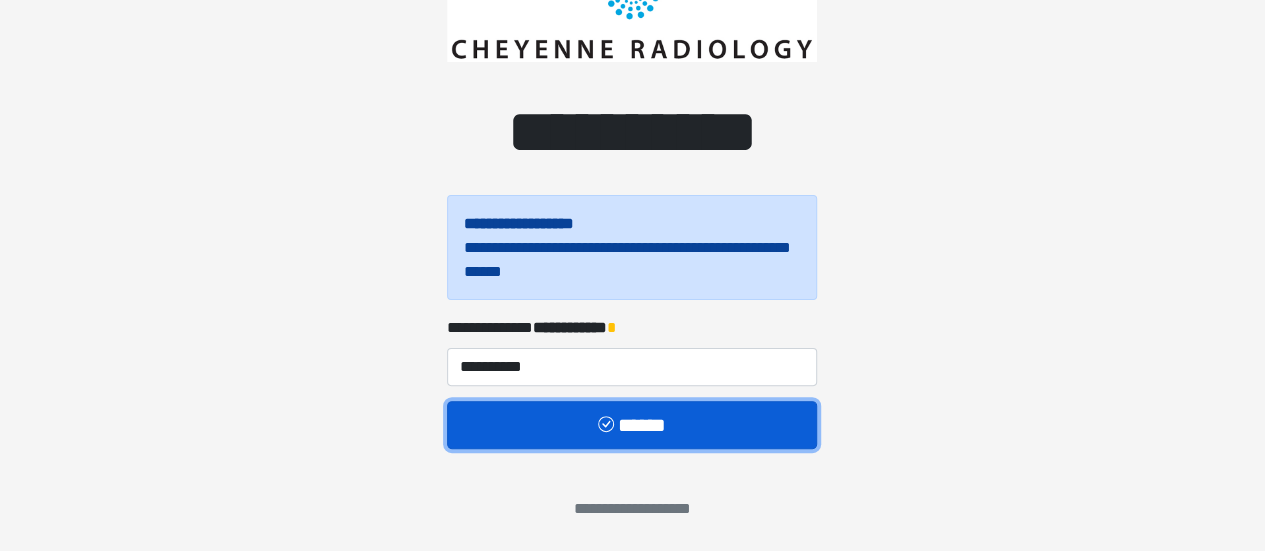 click on "******" at bounding box center [632, 424] 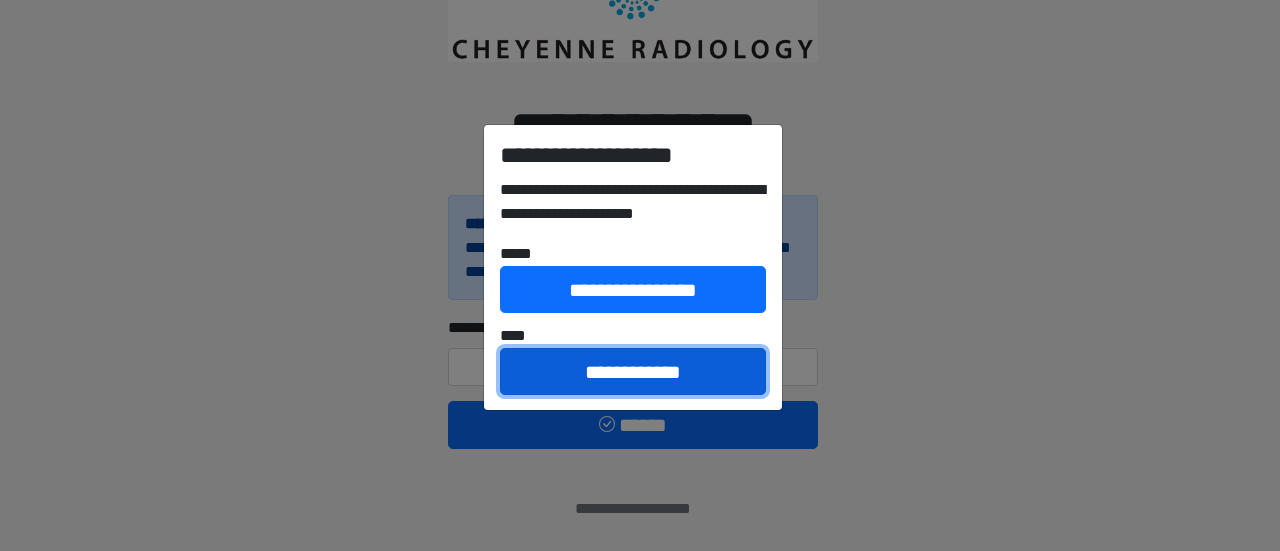 click on "**********" at bounding box center (633, 371) 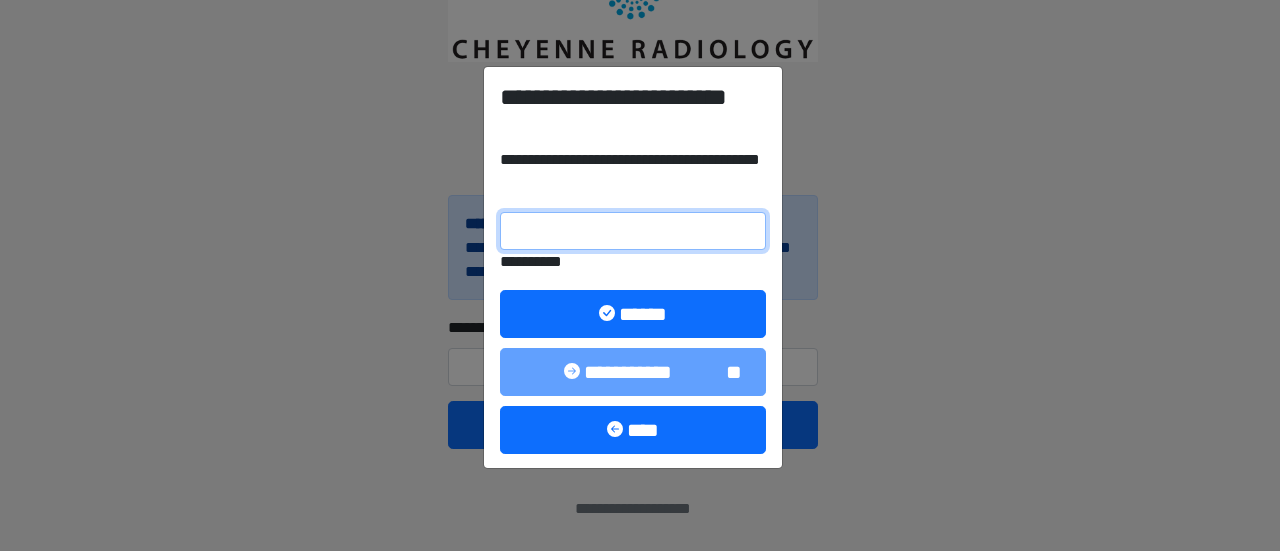 click on "**********" at bounding box center (633, 231) 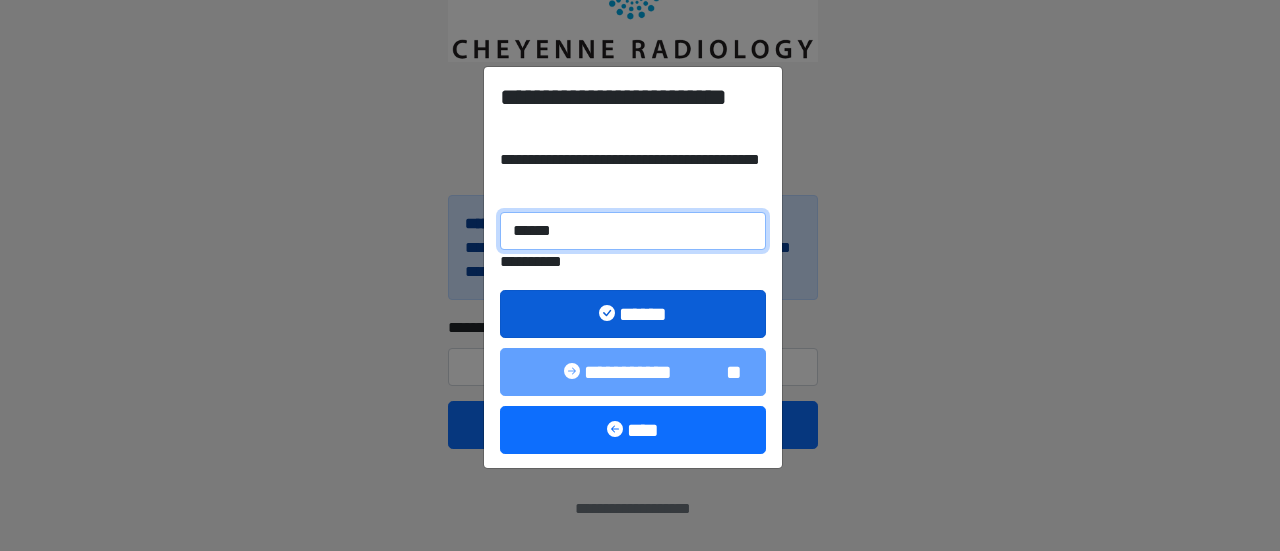type on "******" 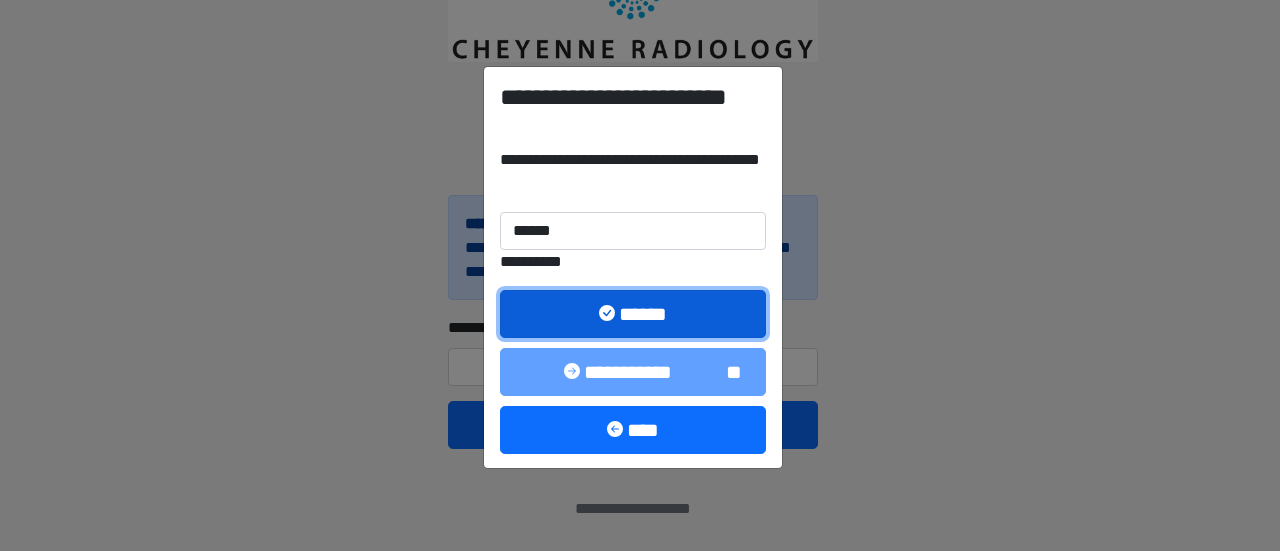 click on "******" at bounding box center [633, 313] 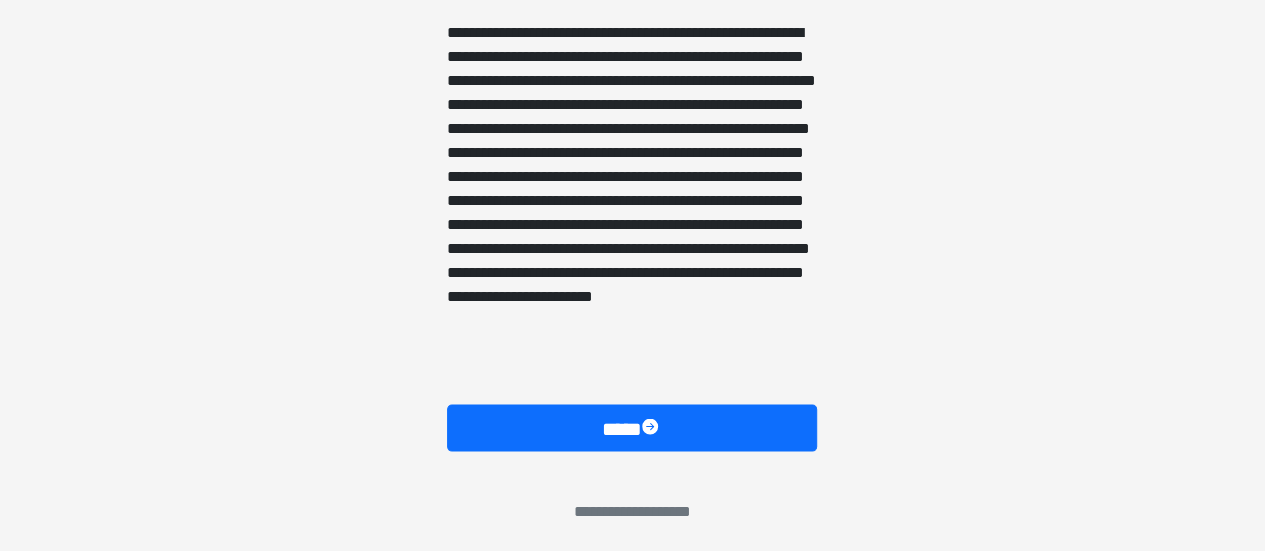 scroll, scrollTop: 1910, scrollLeft: 0, axis: vertical 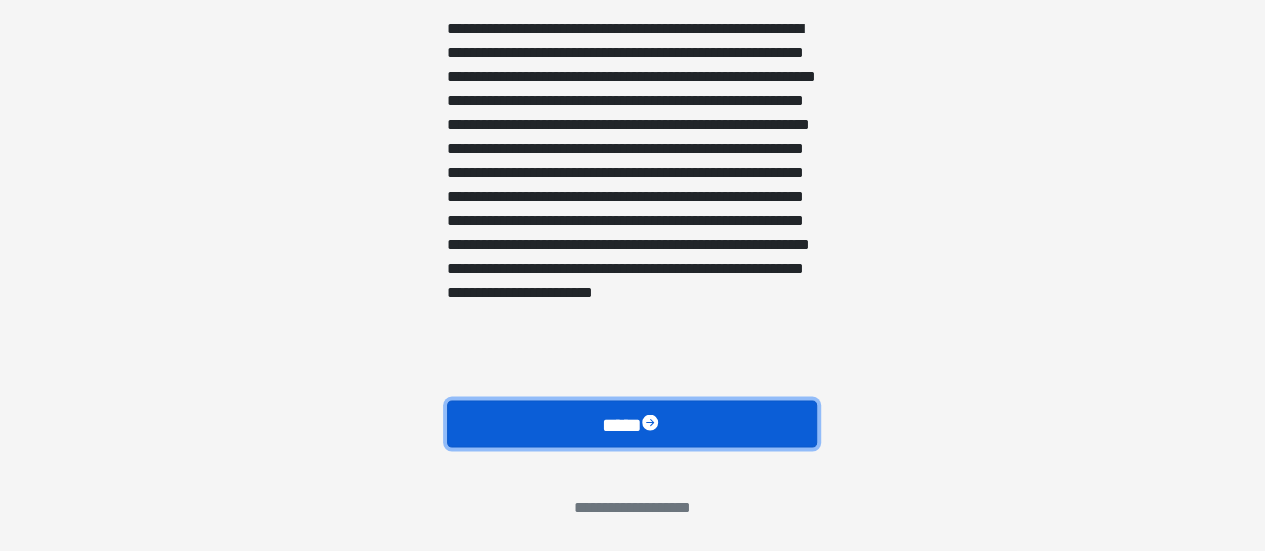 click on "****" at bounding box center (632, 424) 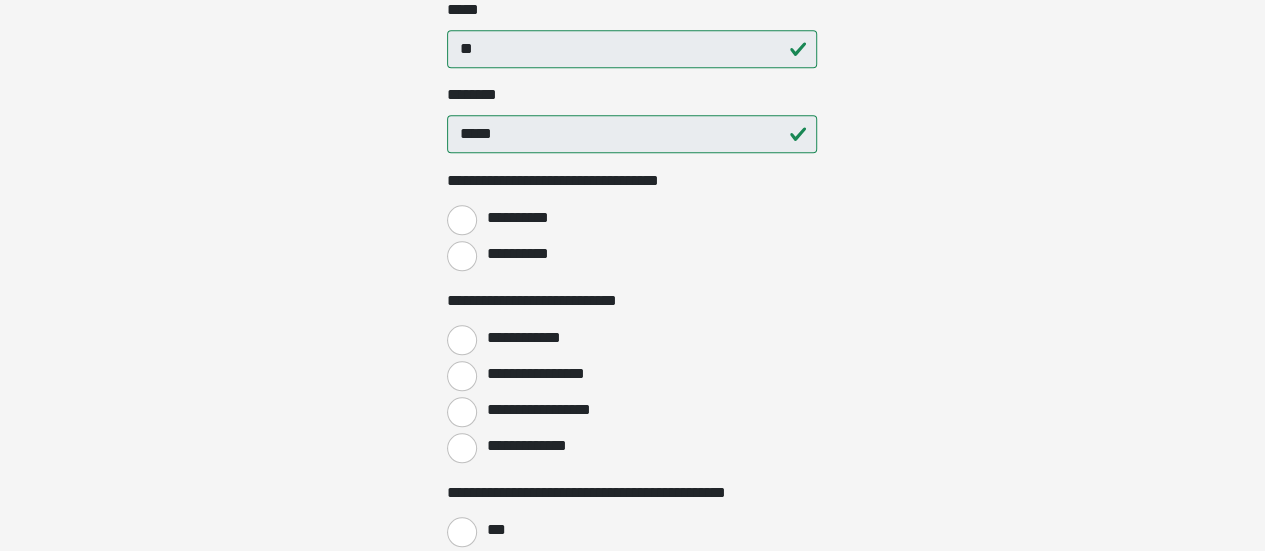 scroll, scrollTop: 900, scrollLeft: 0, axis: vertical 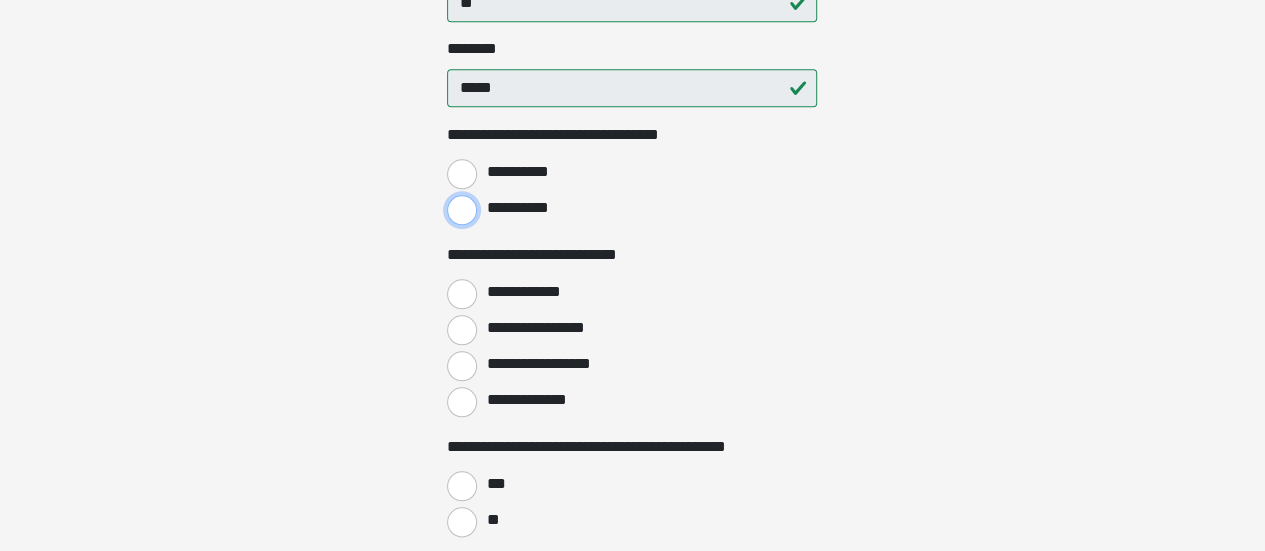 click on "**********" at bounding box center [462, 210] 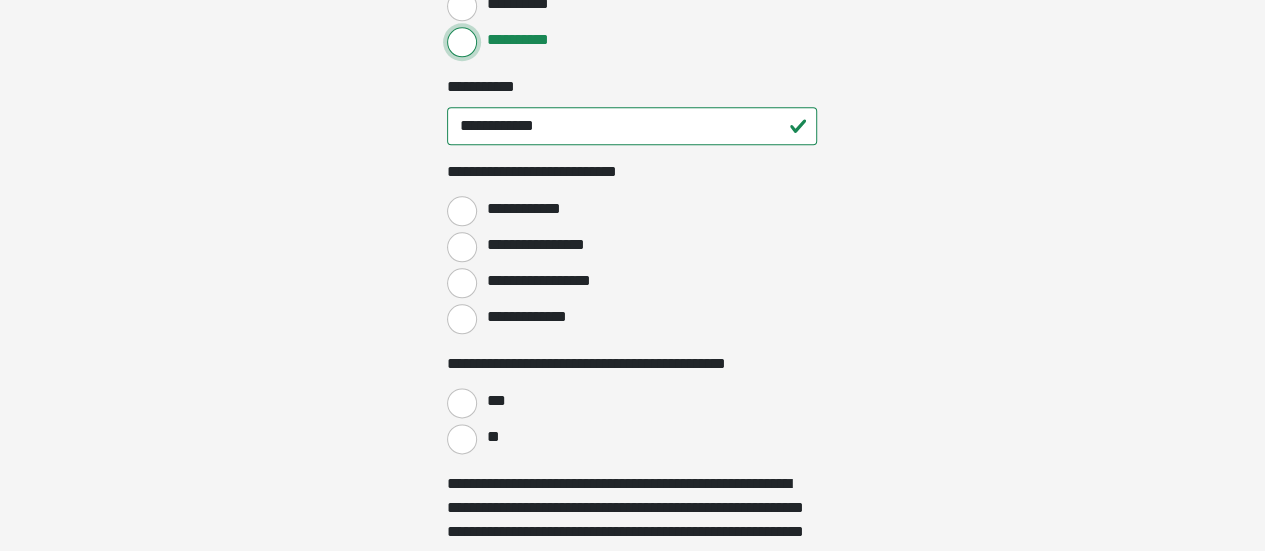 scroll, scrollTop: 1100, scrollLeft: 0, axis: vertical 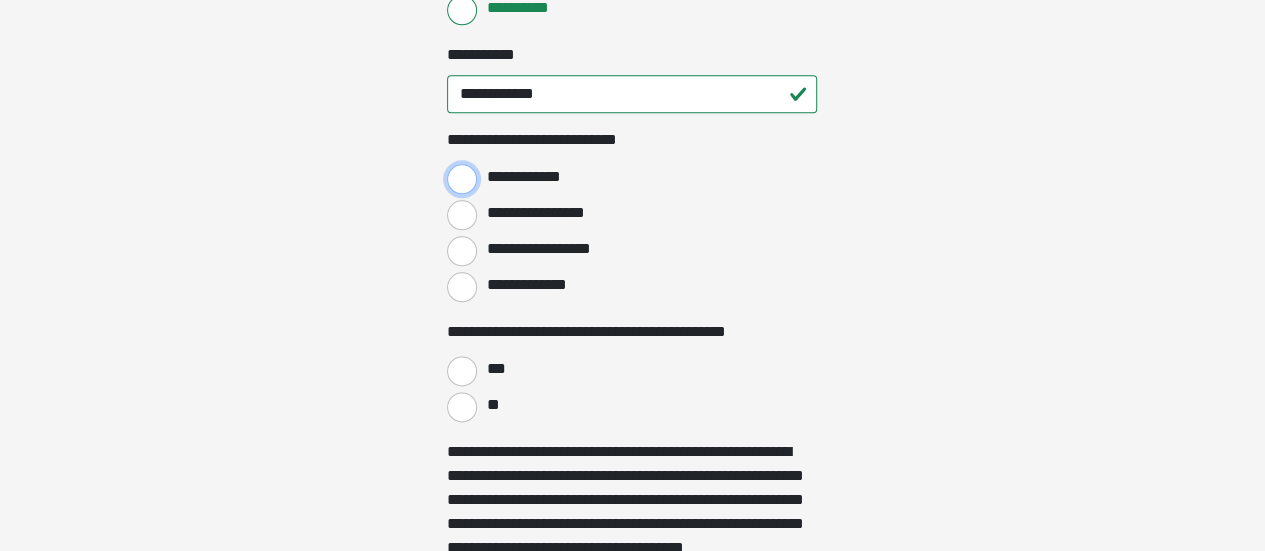 click on "**********" at bounding box center (462, 179) 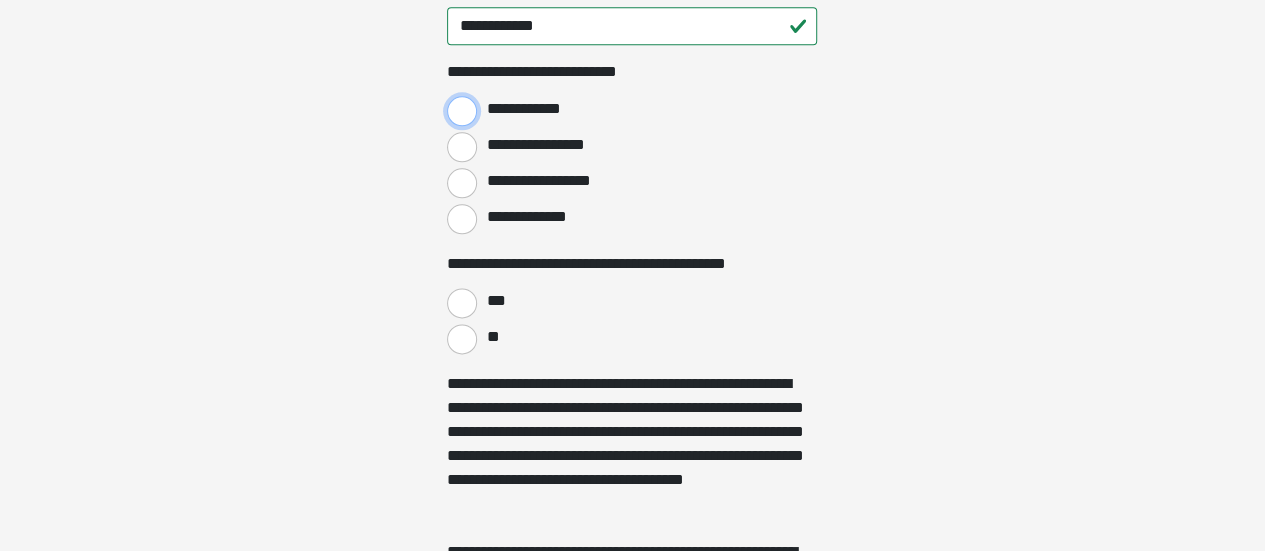 scroll, scrollTop: 1200, scrollLeft: 0, axis: vertical 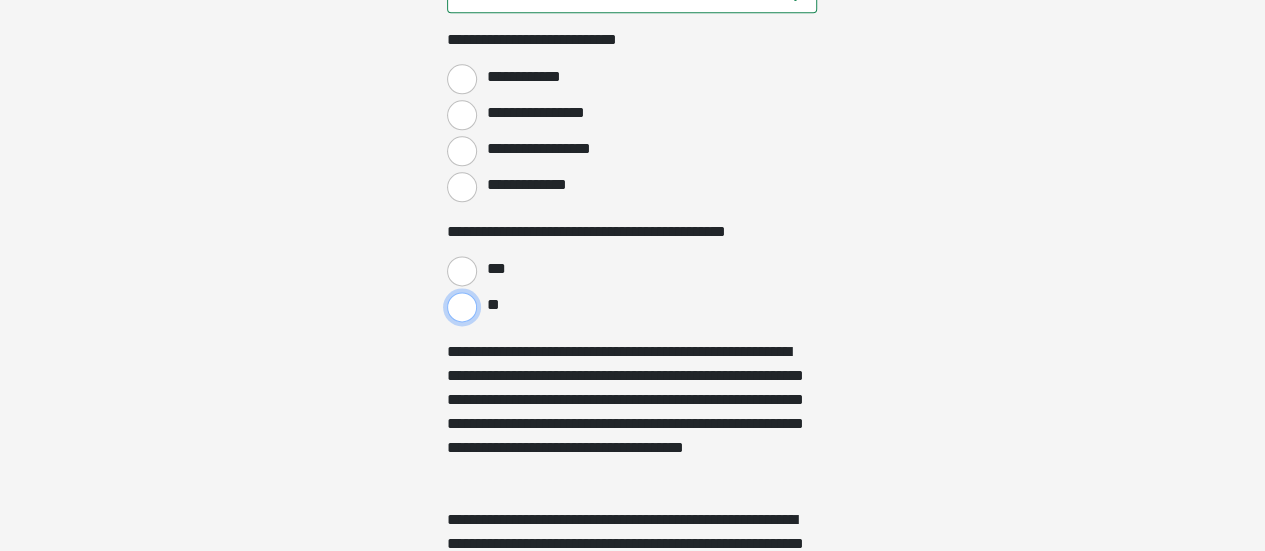 click on "**" at bounding box center [462, 307] 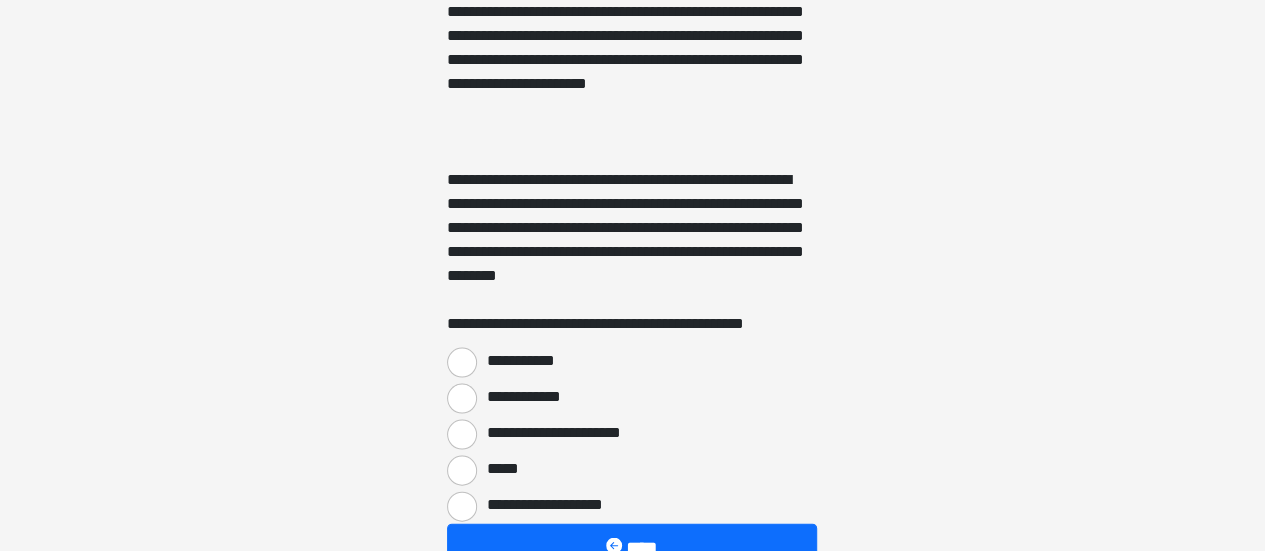 scroll, scrollTop: 2000, scrollLeft: 0, axis: vertical 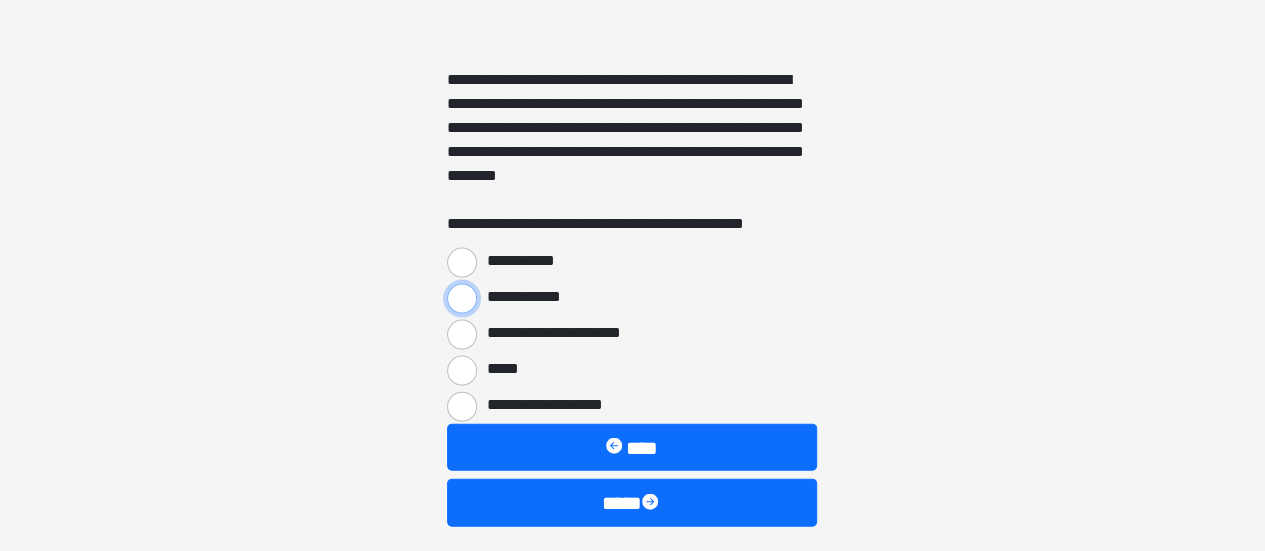 click on "**********" at bounding box center (462, 299) 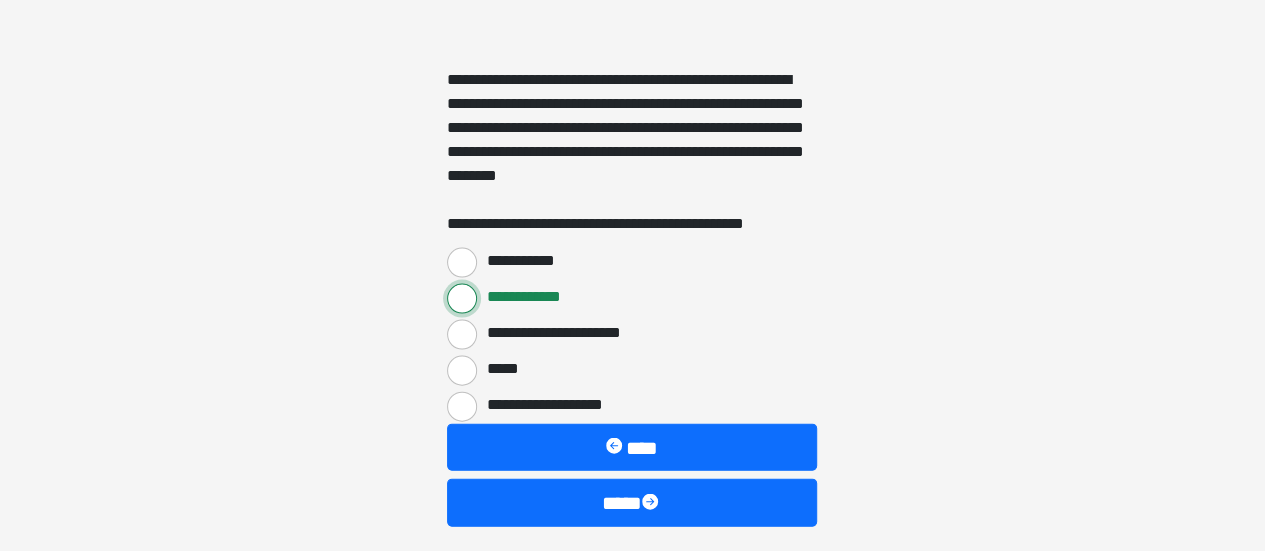 scroll, scrollTop: 2094, scrollLeft: 0, axis: vertical 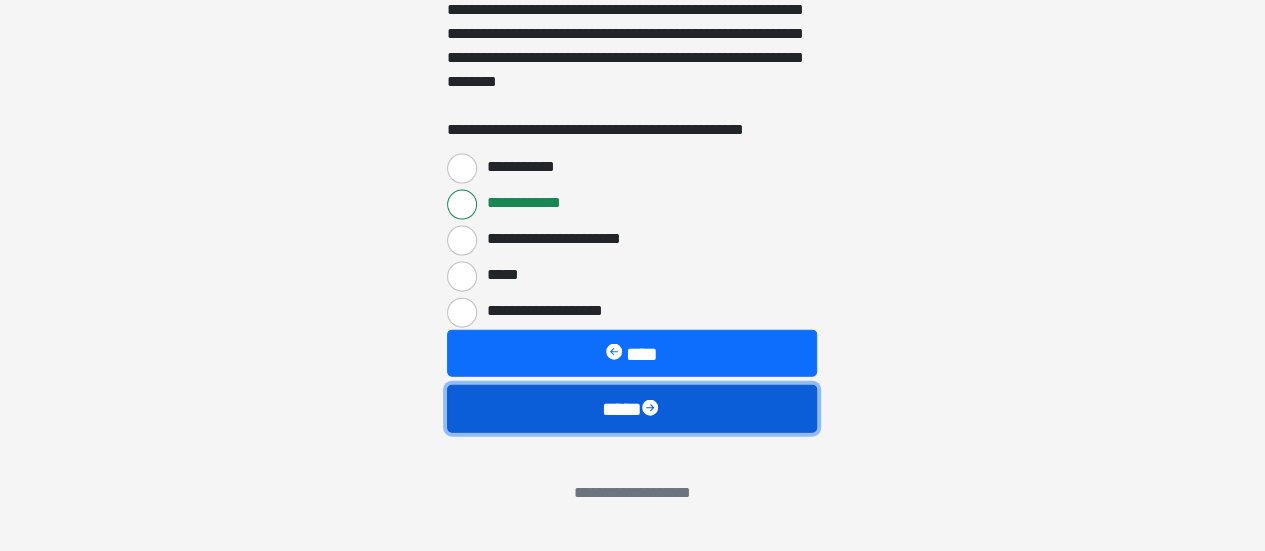 click on "****" at bounding box center [632, 408] 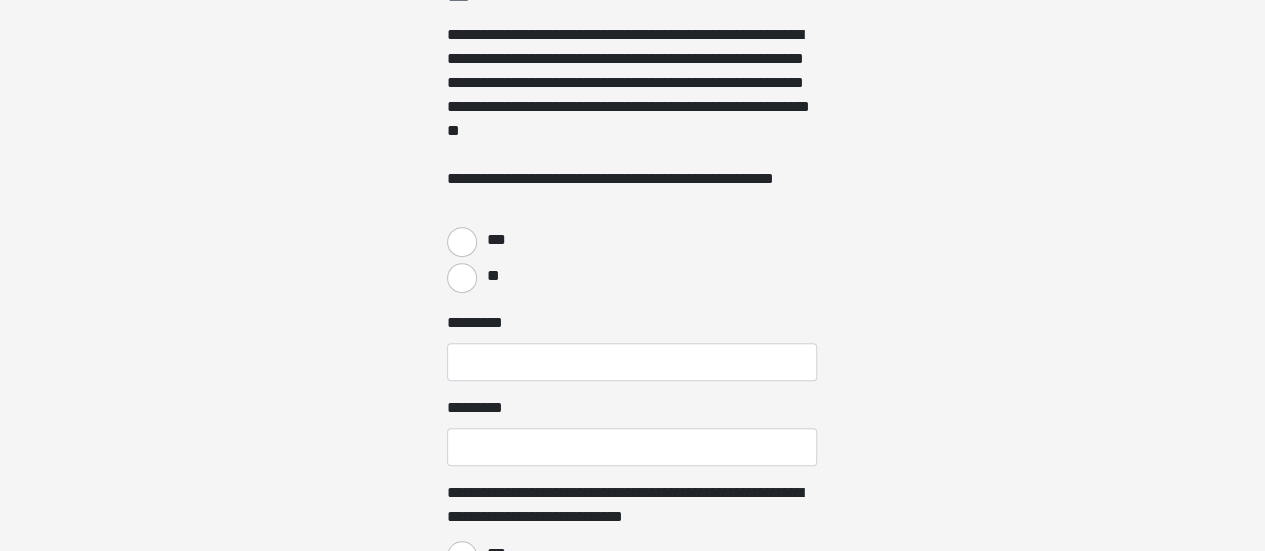 scroll, scrollTop: 400, scrollLeft: 0, axis: vertical 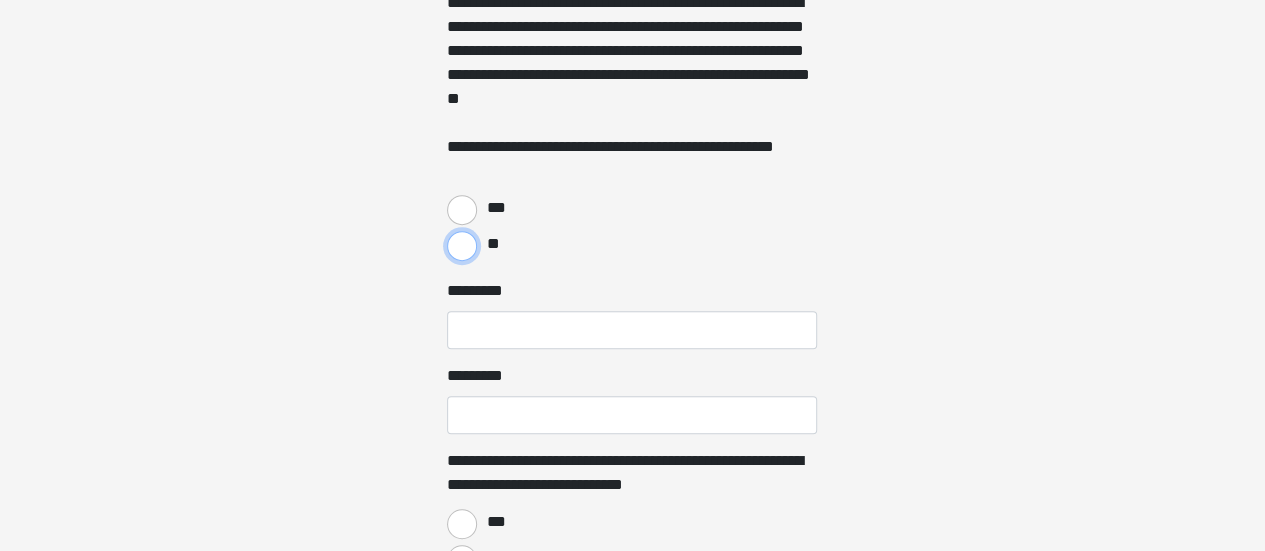 click on "**" at bounding box center (462, 246) 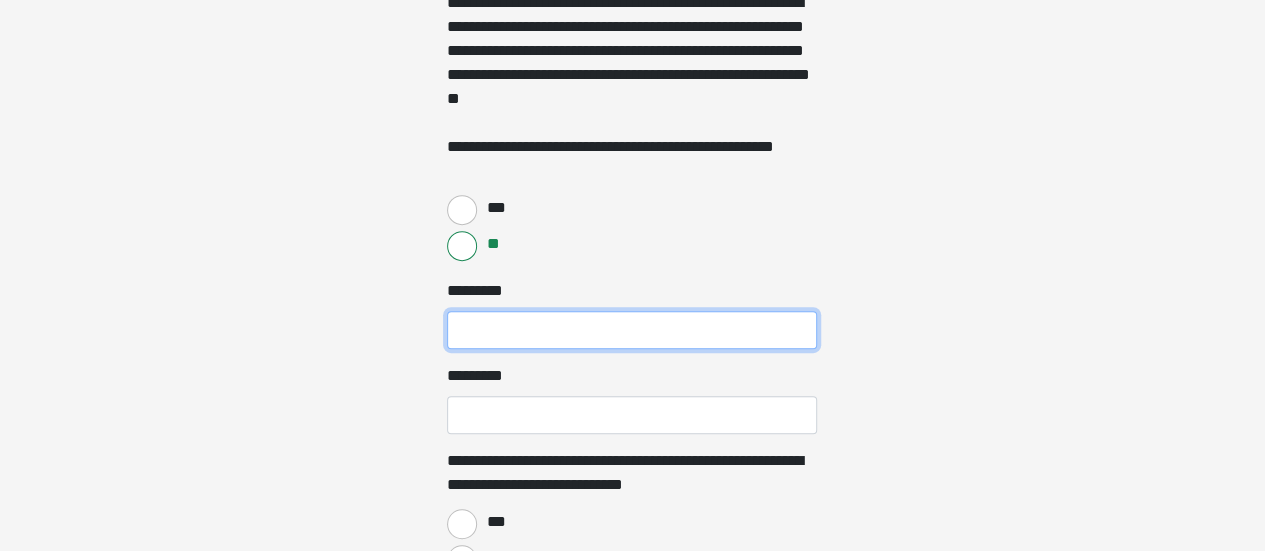 click on "******* *" at bounding box center (632, 330) 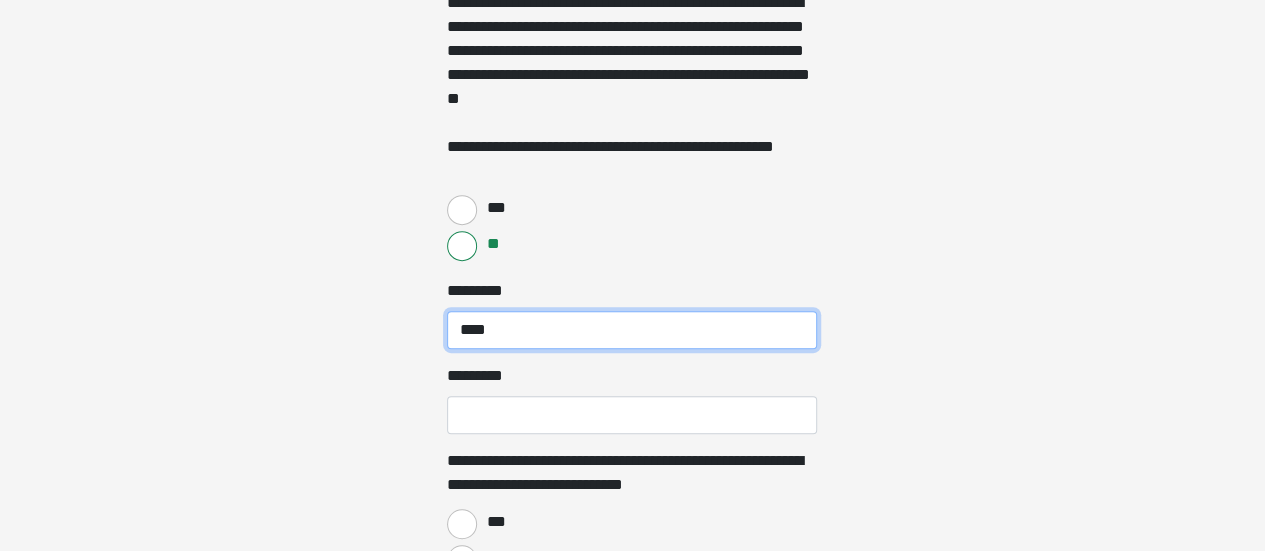 type on "****" 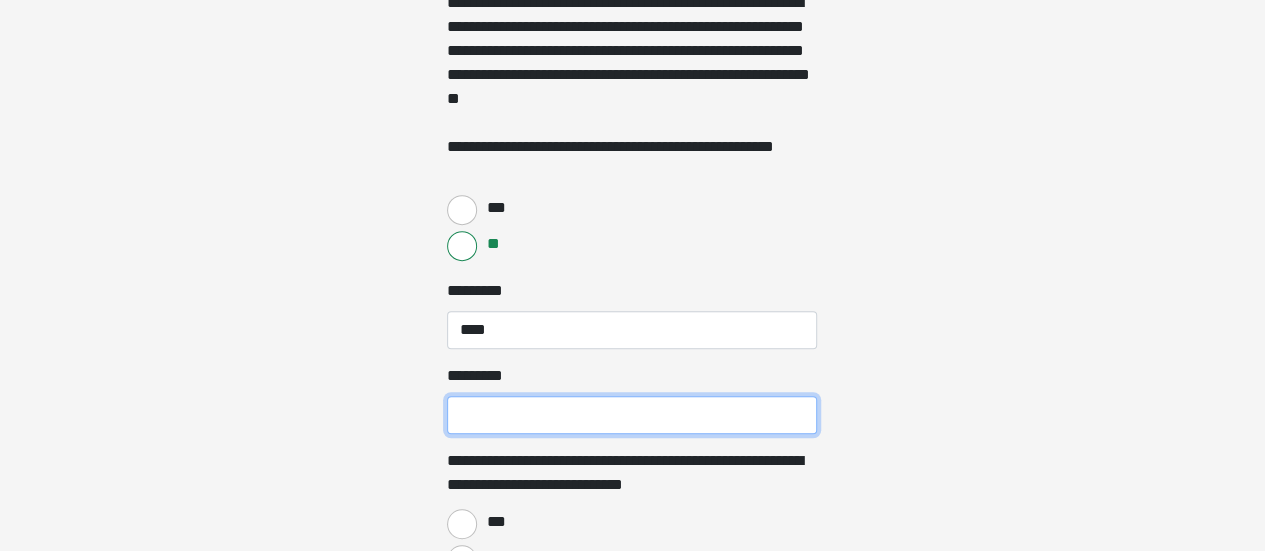 click on "******* *" at bounding box center (632, 415) 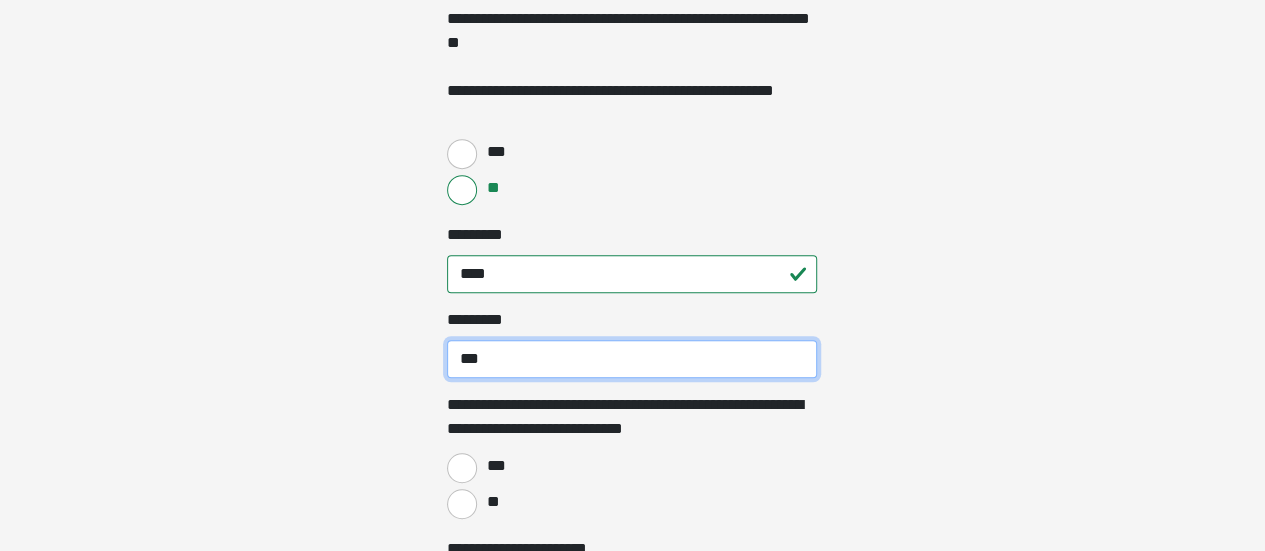 scroll, scrollTop: 500, scrollLeft: 0, axis: vertical 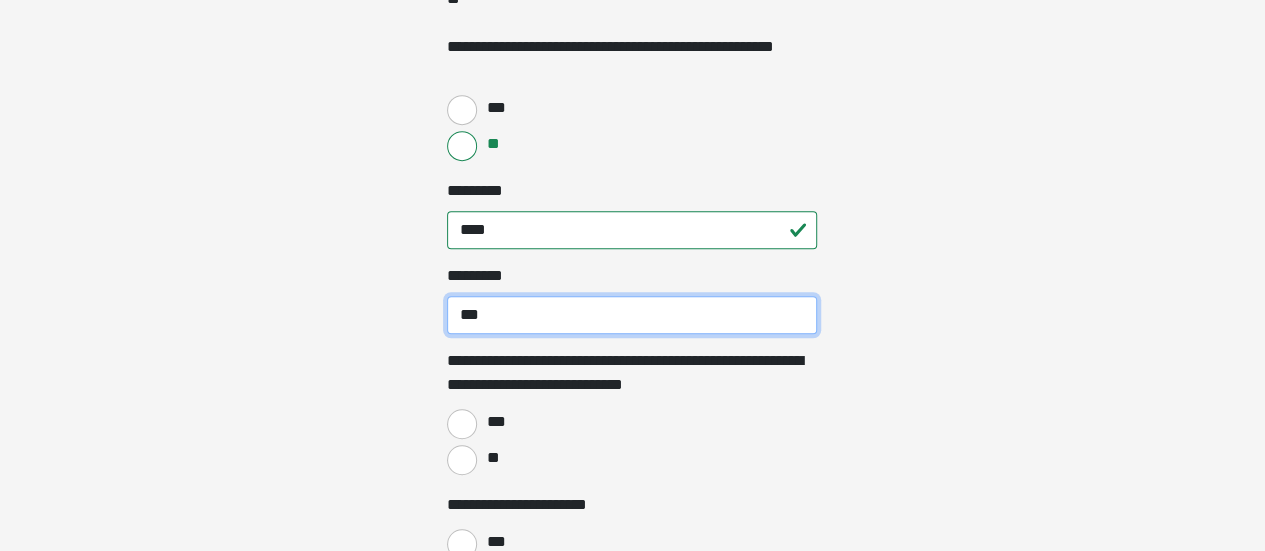type on "***" 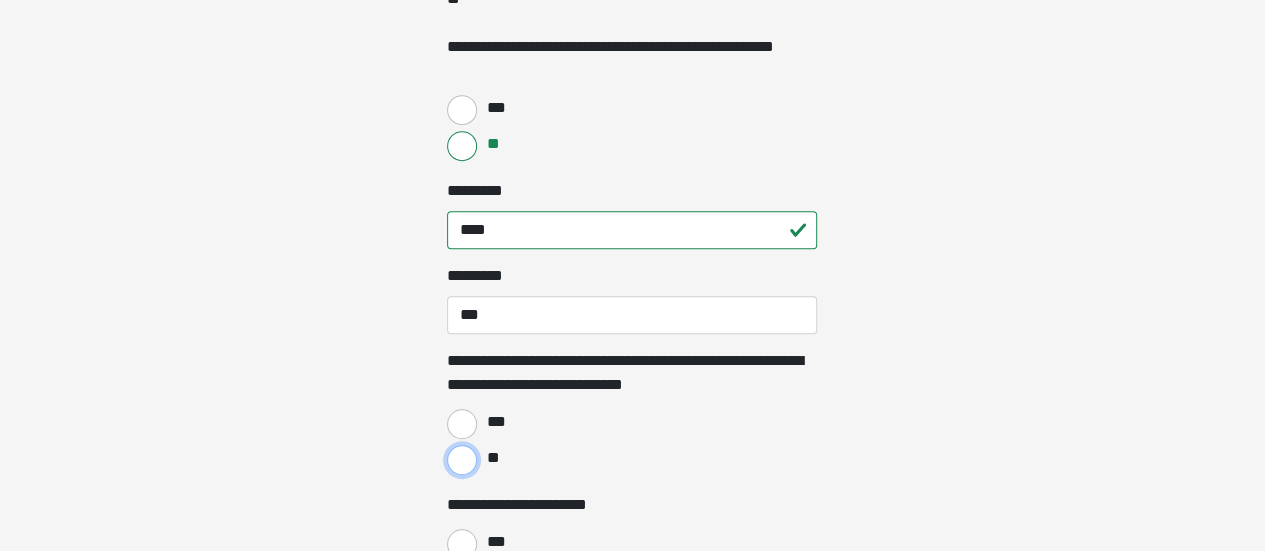 click on "**" at bounding box center (462, 460) 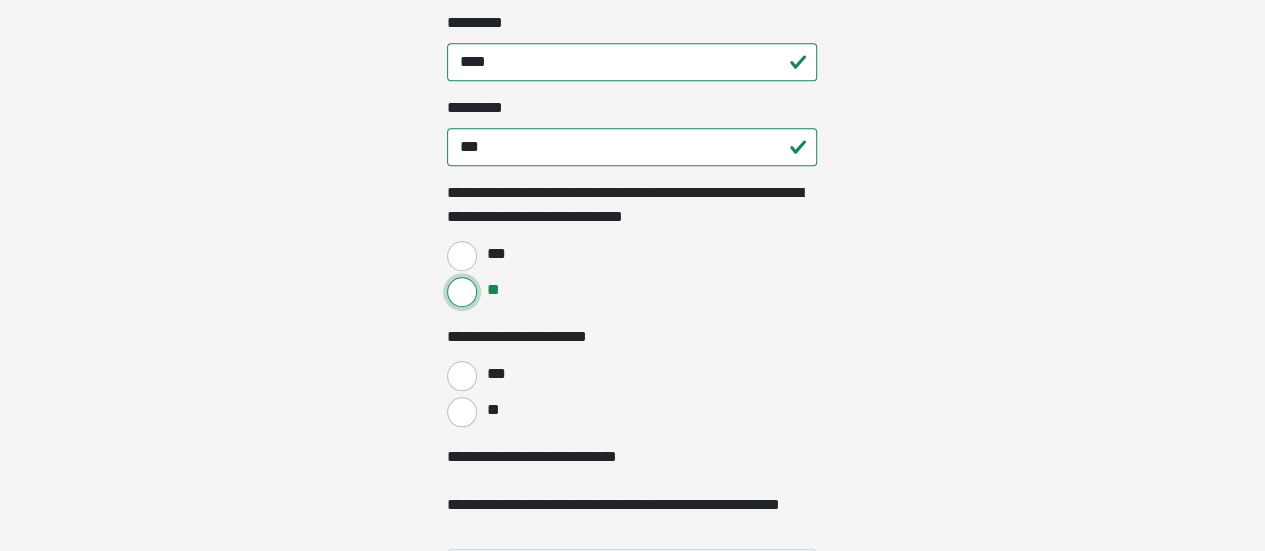 scroll, scrollTop: 700, scrollLeft: 0, axis: vertical 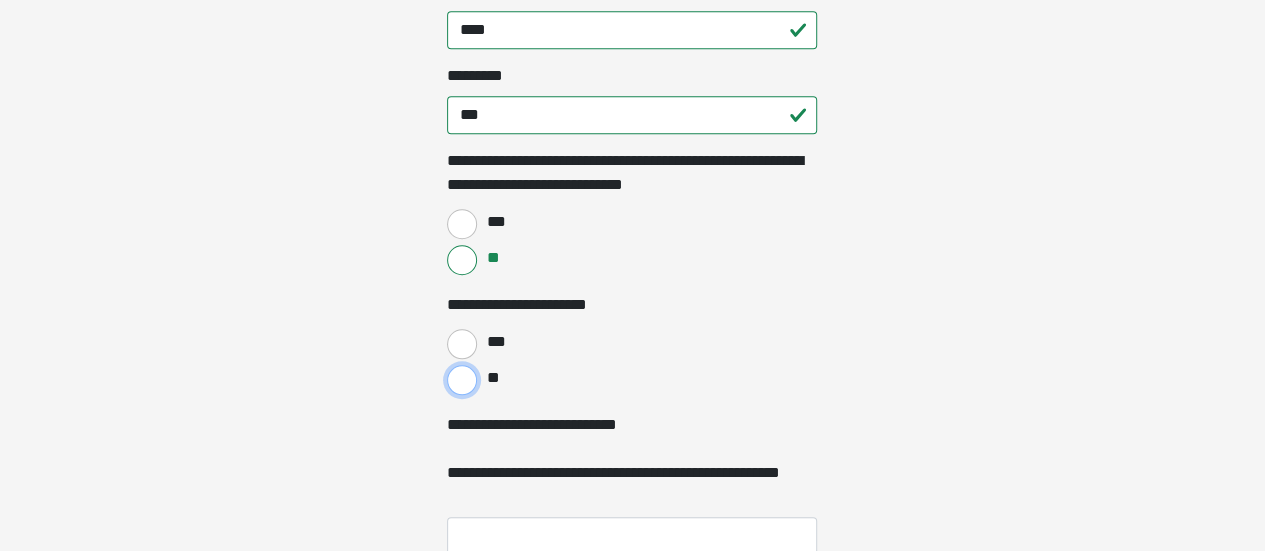 click on "**" at bounding box center (462, 380) 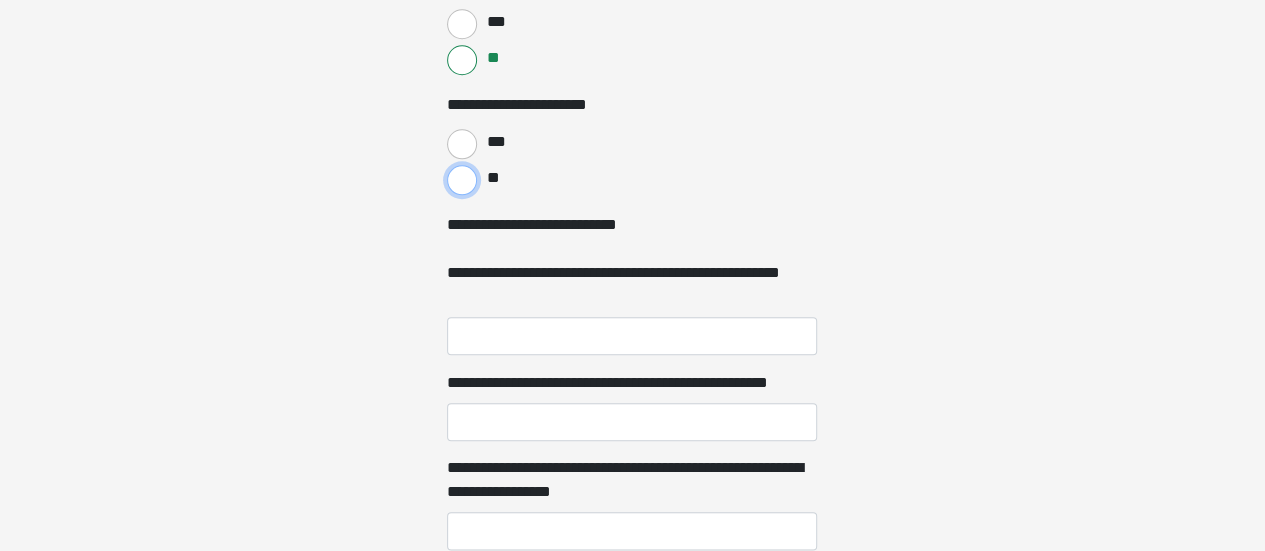 scroll, scrollTop: 1000, scrollLeft: 0, axis: vertical 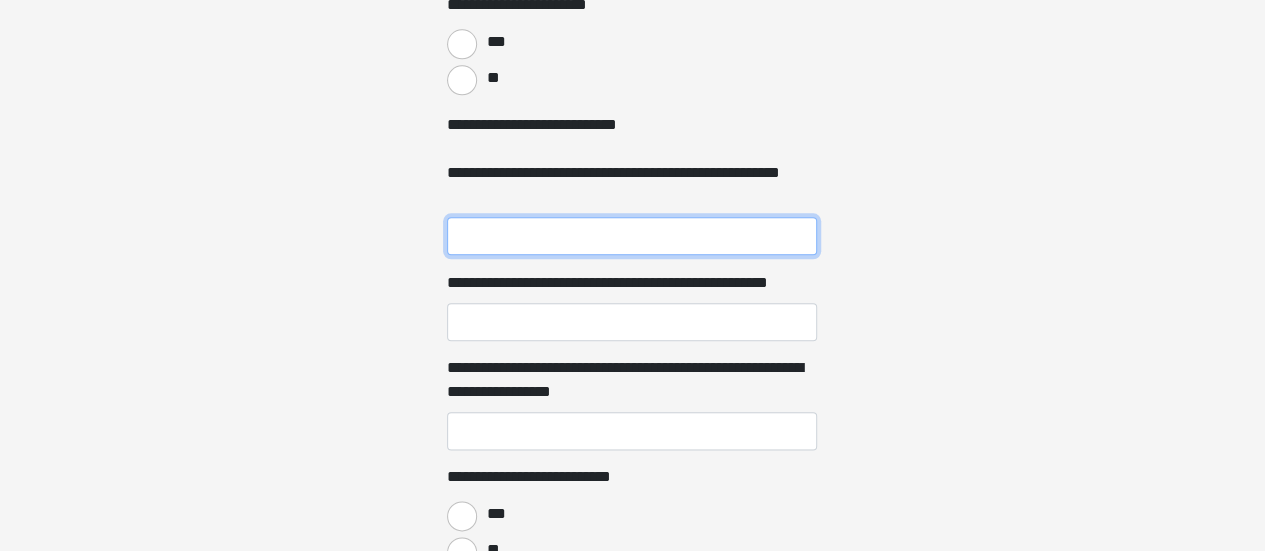 click on "**********" at bounding box center (632, 236) 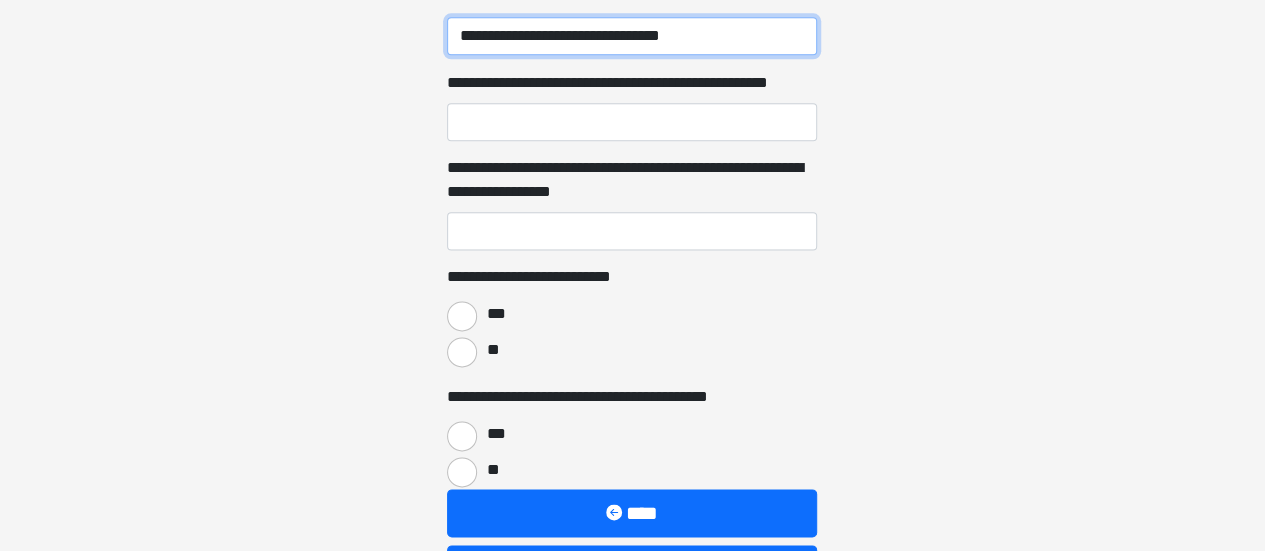 scroll, scrollTop: 1100, scrollLeft: 0, axis: vertical 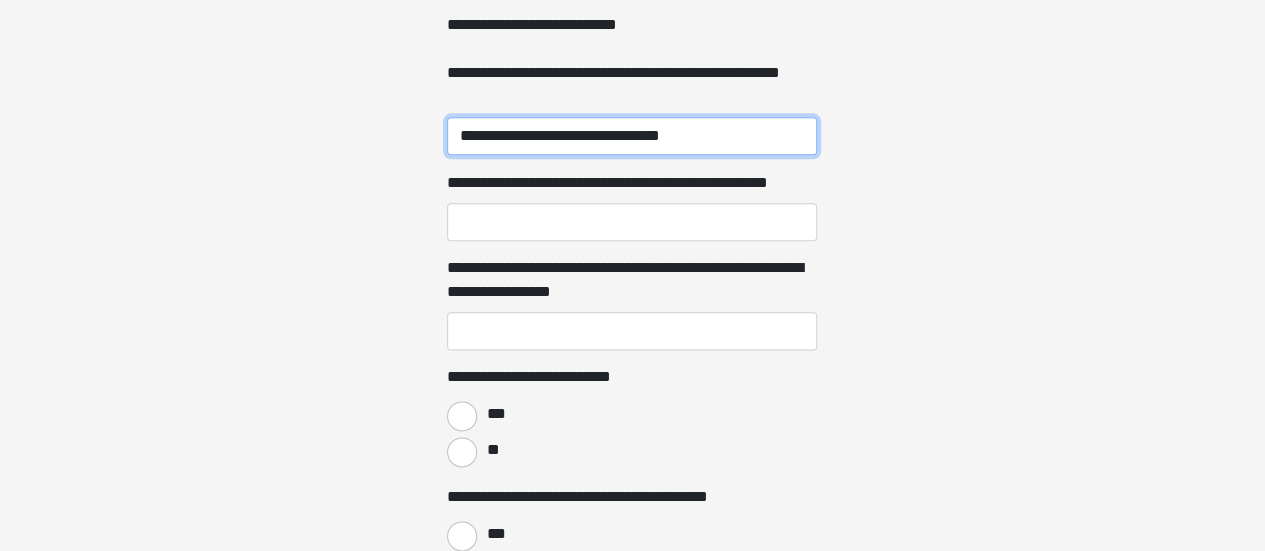 type on "**********" 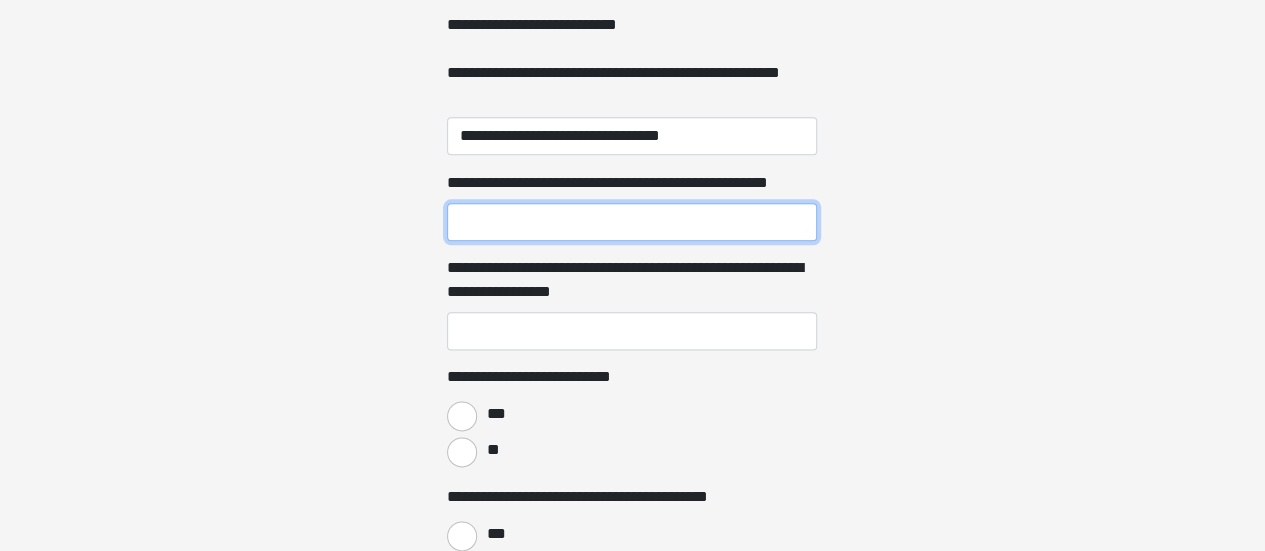 click on "**********" at bounding box center (632, 222) 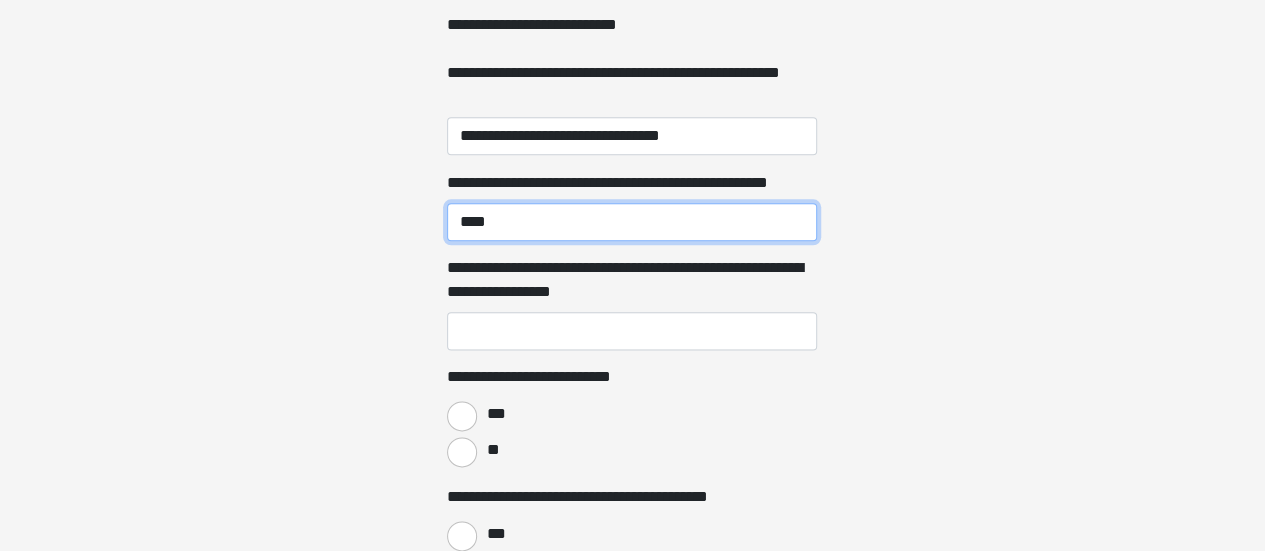 type on "****" 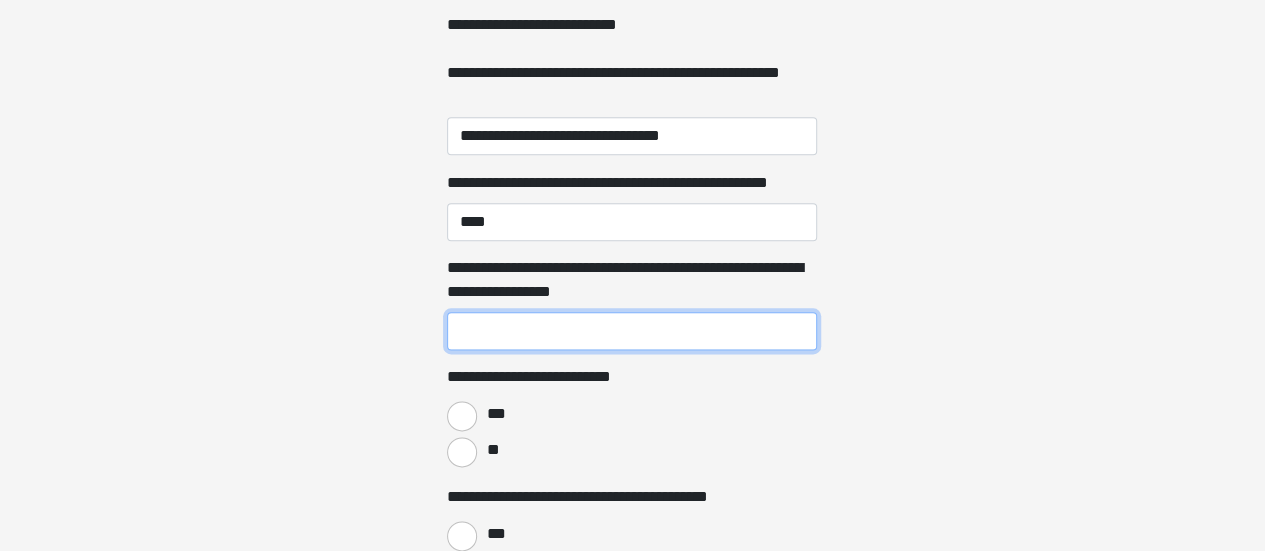 click on "**********" at bounding box center [632, 331] 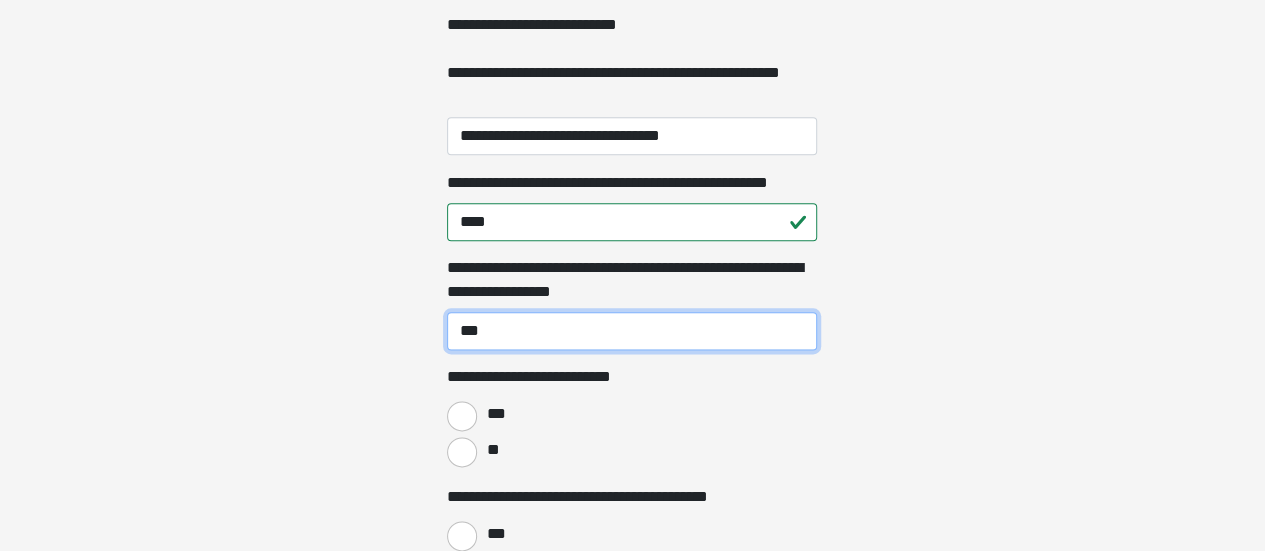 type on "***" 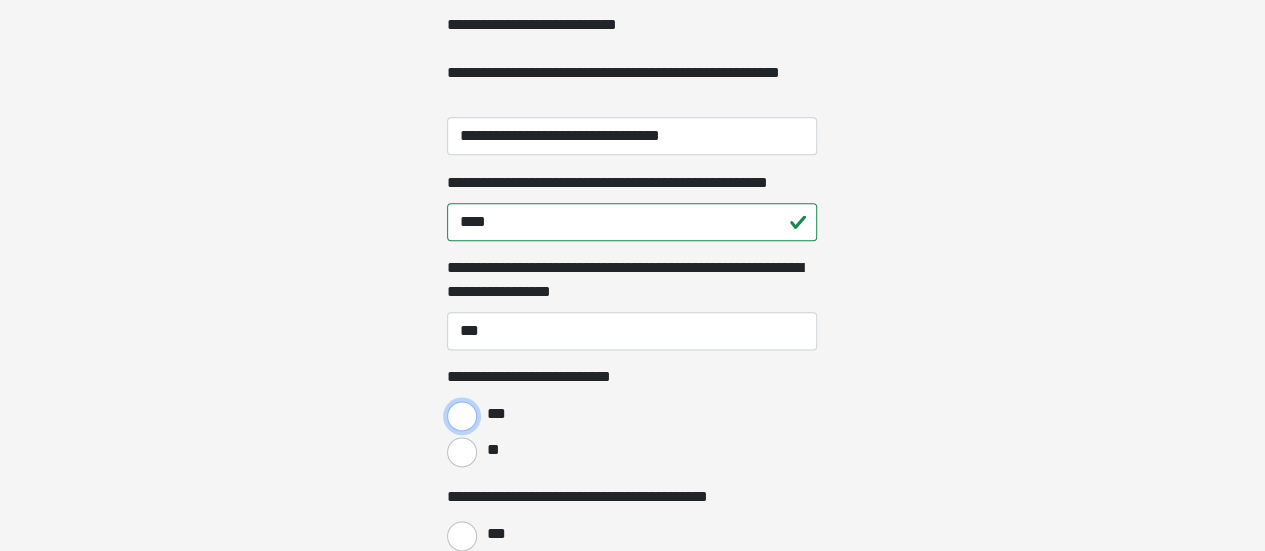 click on "***" at bounding box center (462, 416) 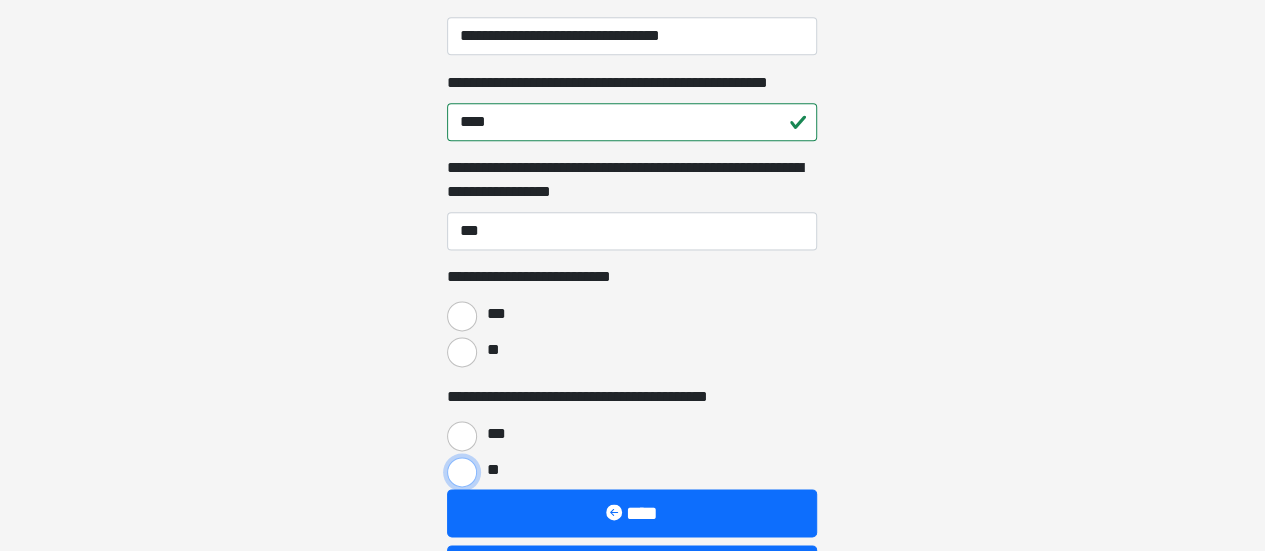 click on "**" at bounding box center [462, 472] 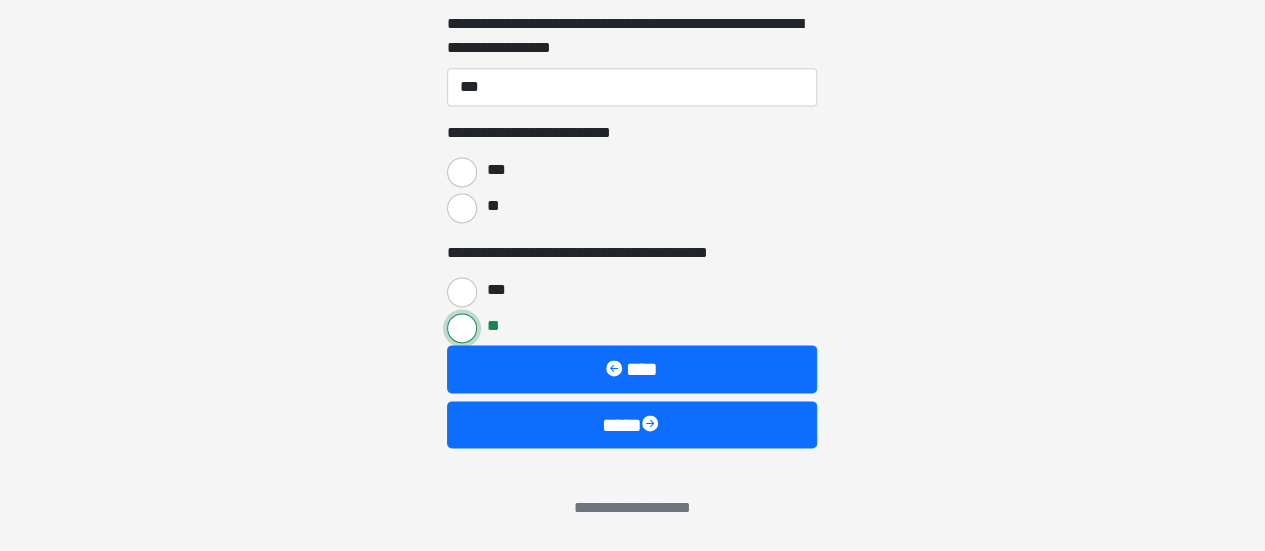 scroll, scrollTop: 1360, scrollLeft: 0, axis: vertical 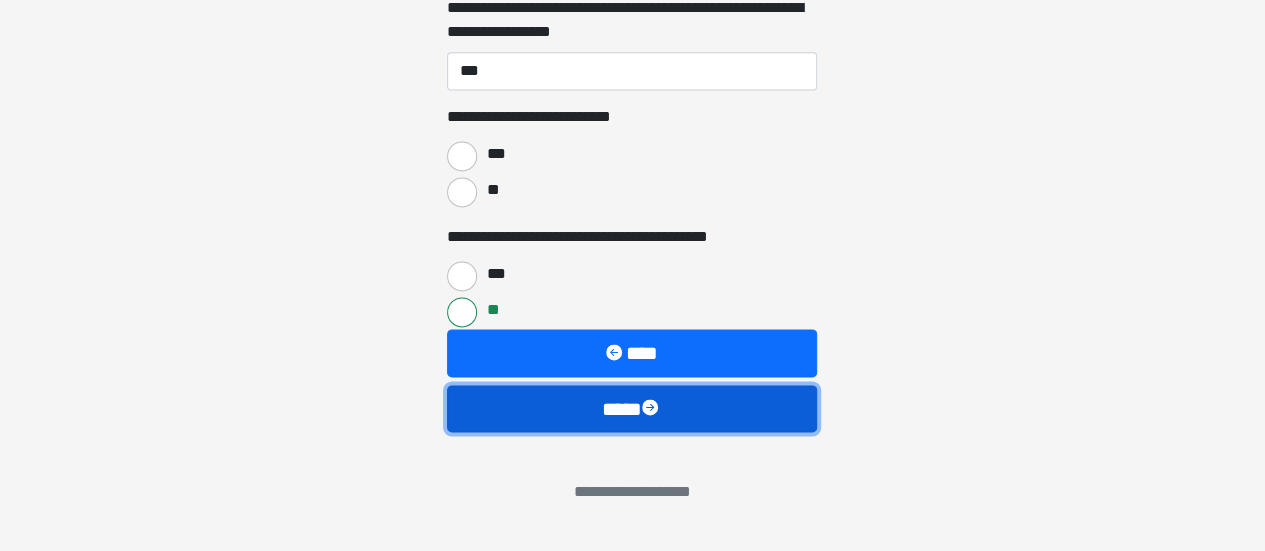 click on "****" at bounding box center (632, 408) 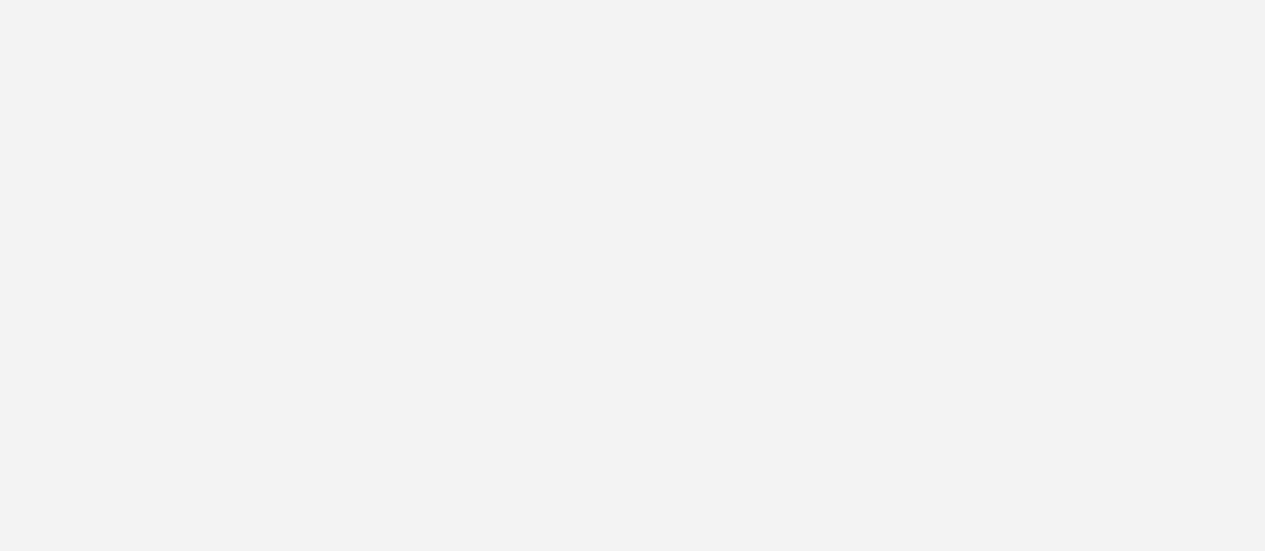 scroll, scrollTop: 234, scrollLeft: 0, axis: vertical 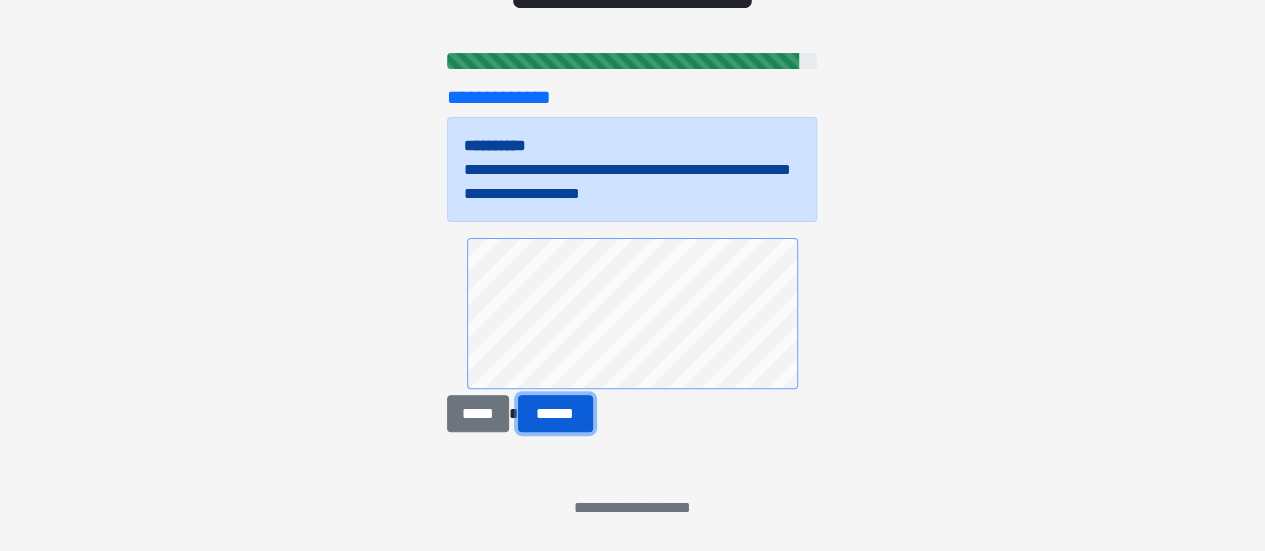 click on "******" at bounding box center (555, 413) 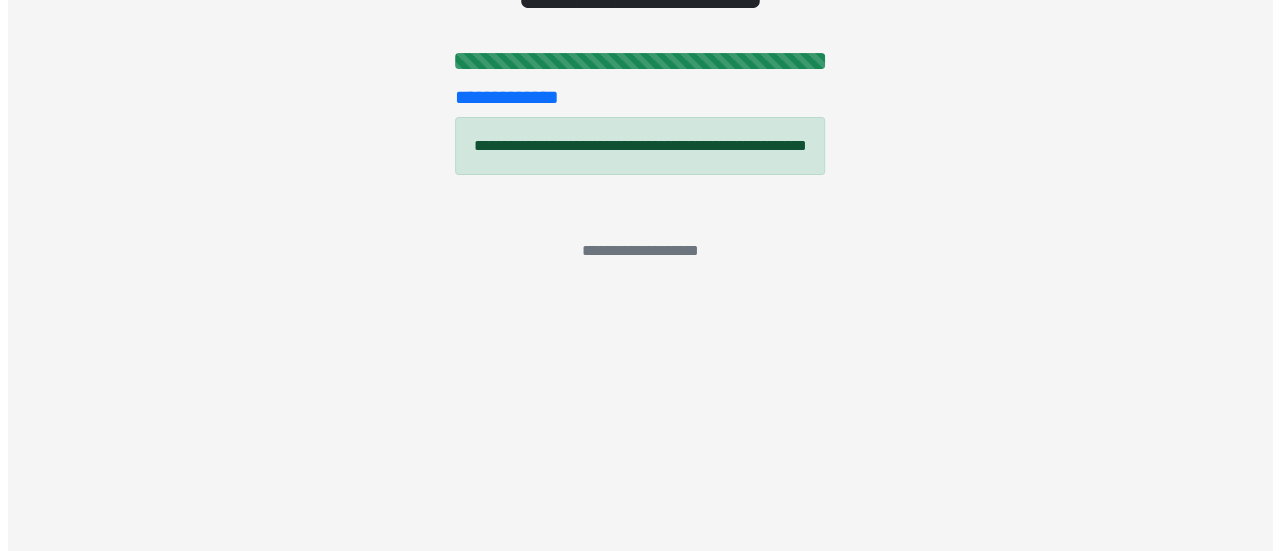 scroll, scrollTop: 0, scrollLeft: 0, axis: both 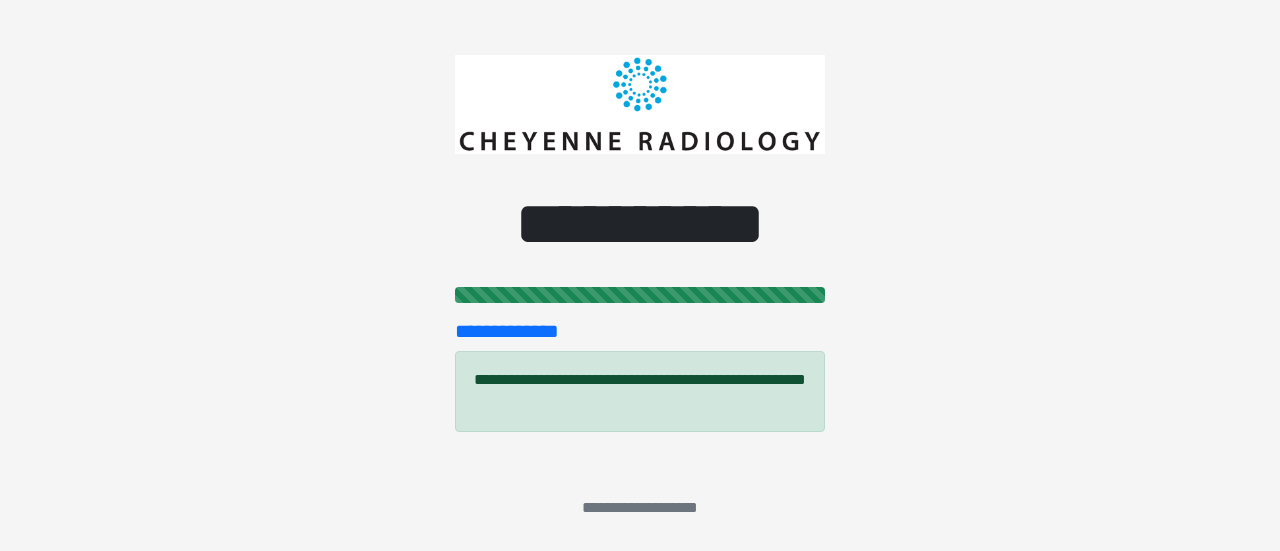 click on "**********" at bounding box center (640, 275) 